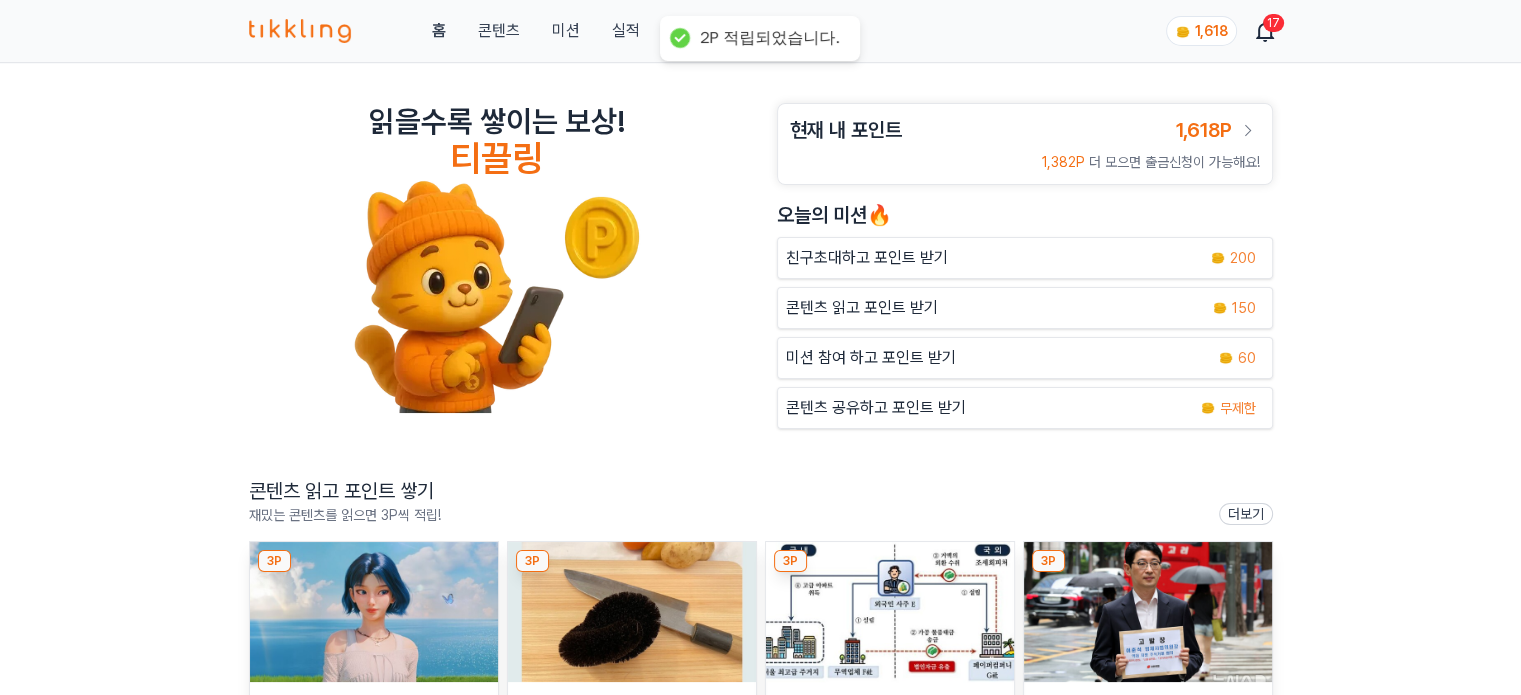 scroll, scrollTop: 200, scrollLeft: 0, axis: vertical 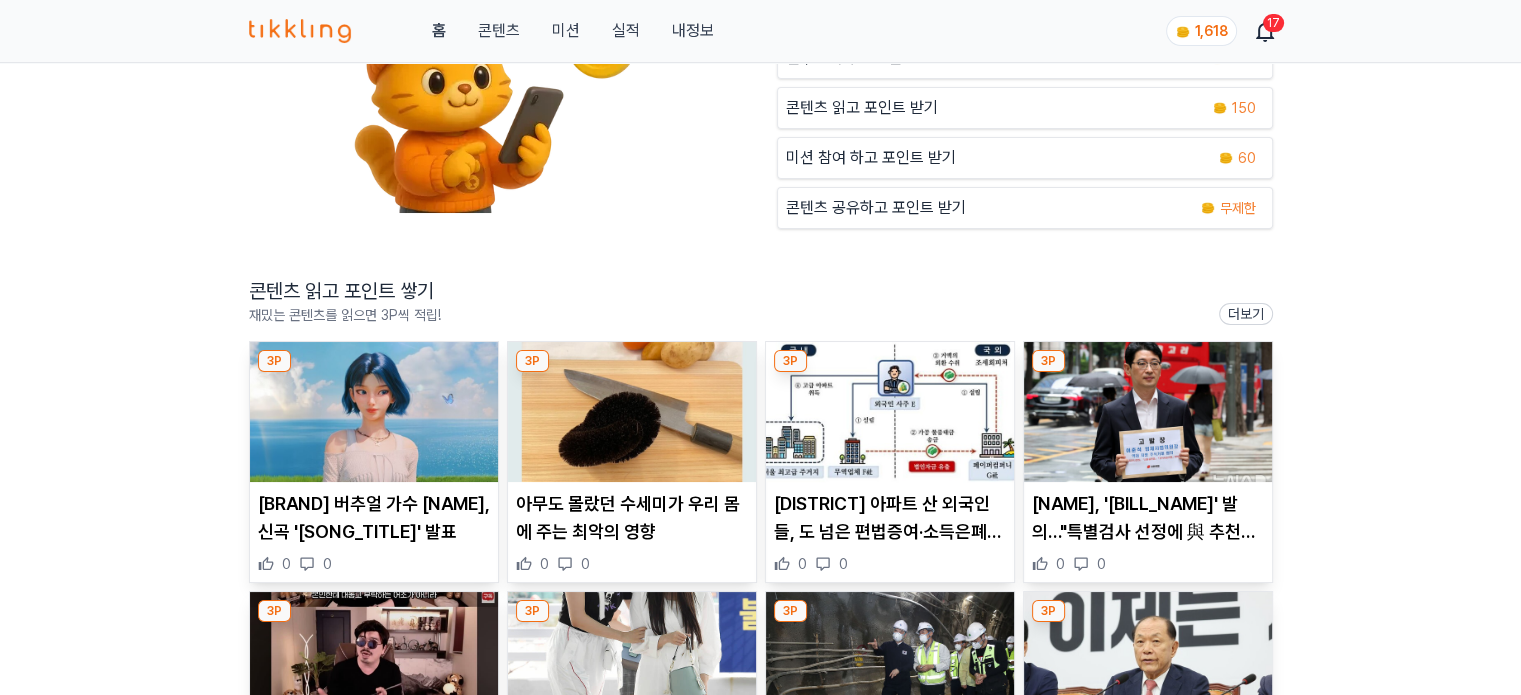 click at bounding box center [632, 412] 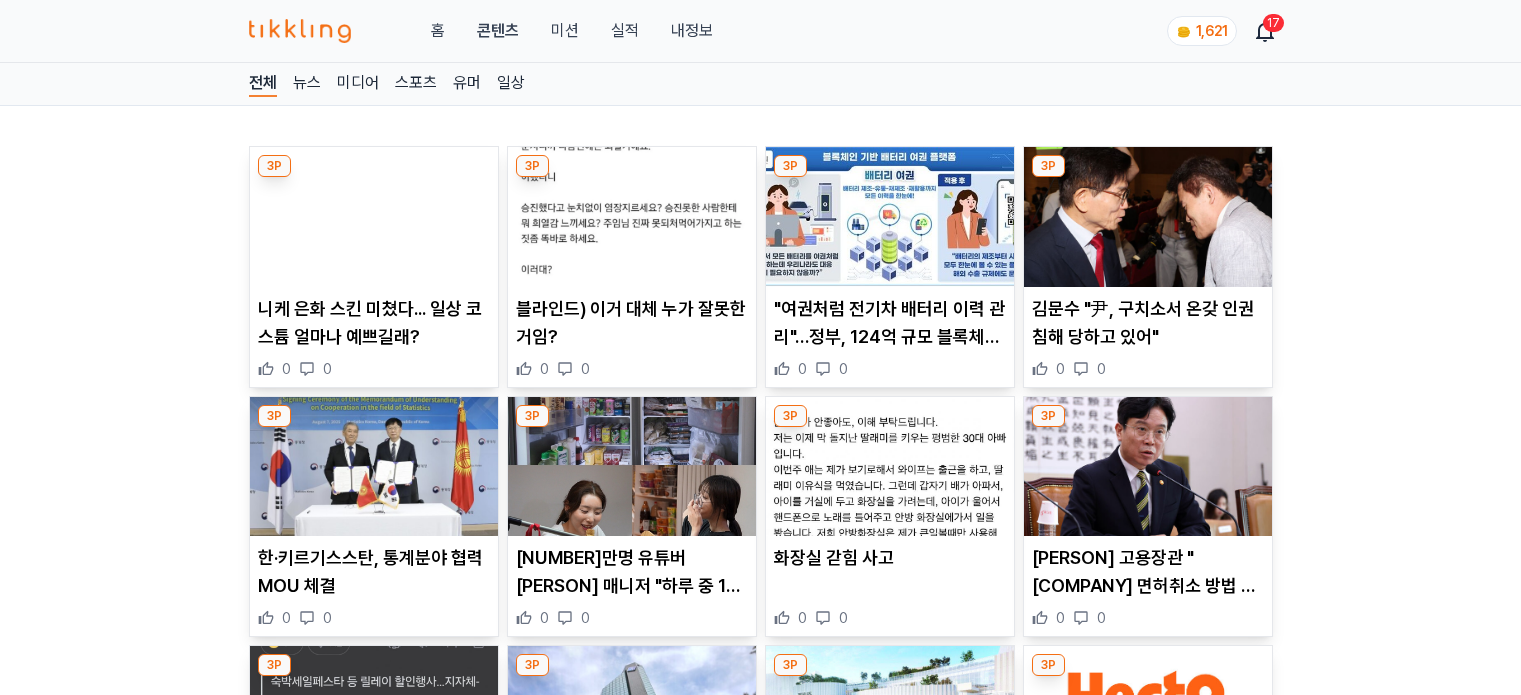 scroll, scrollTop: 0, scrollLeft: 0, axis: both 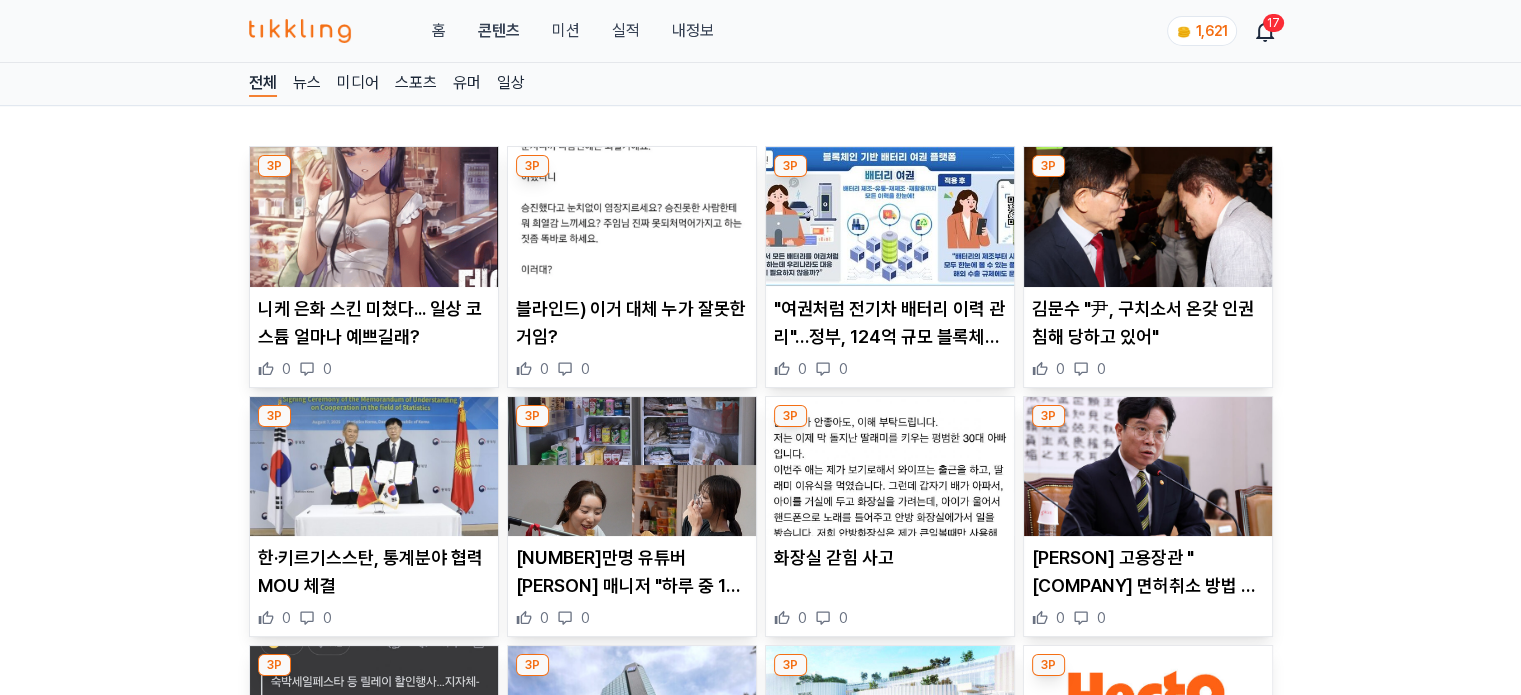 click at bounding box center [632, 217] 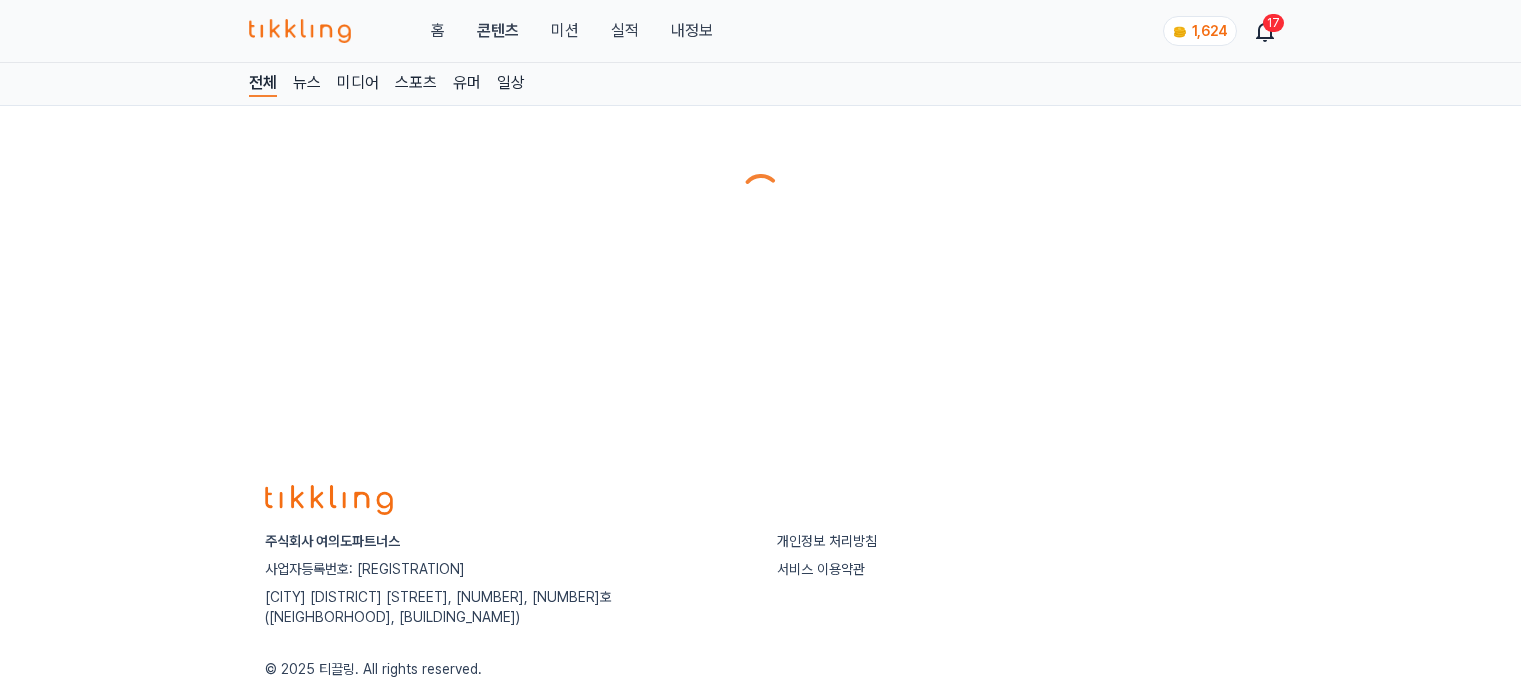 scroll, scrollTop: 0, scrollLeft: 0, axis: both 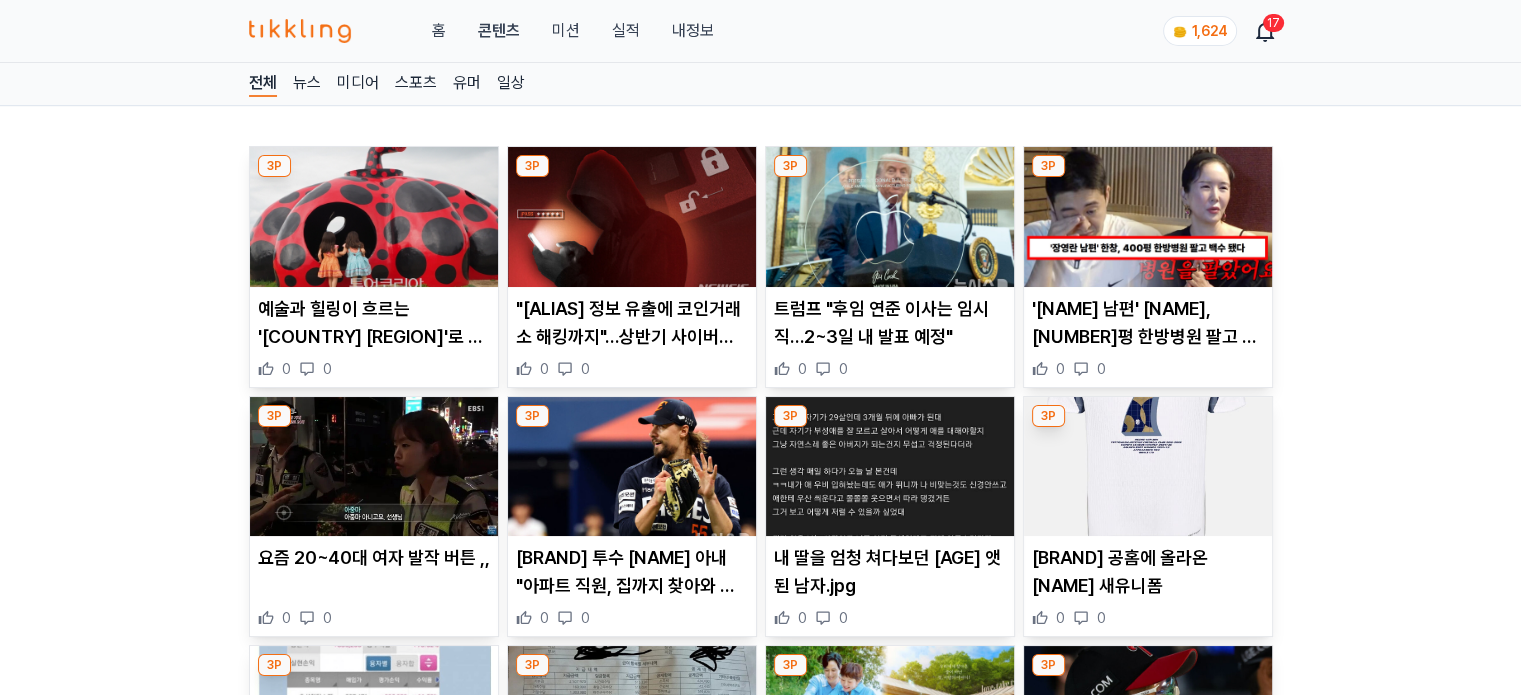 click at bounding box center [632, 217] 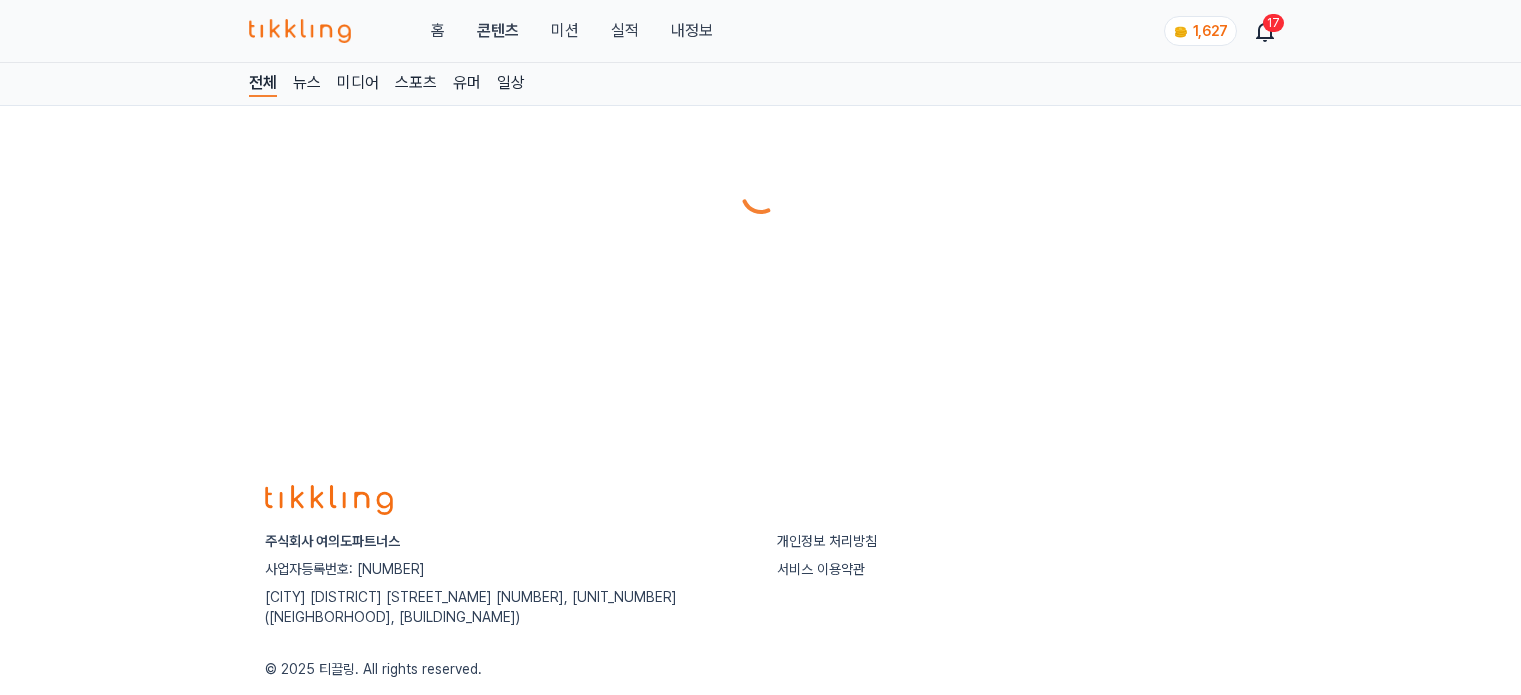 scroll, scrollTop: 0, scrollLeft: 0, axis: both 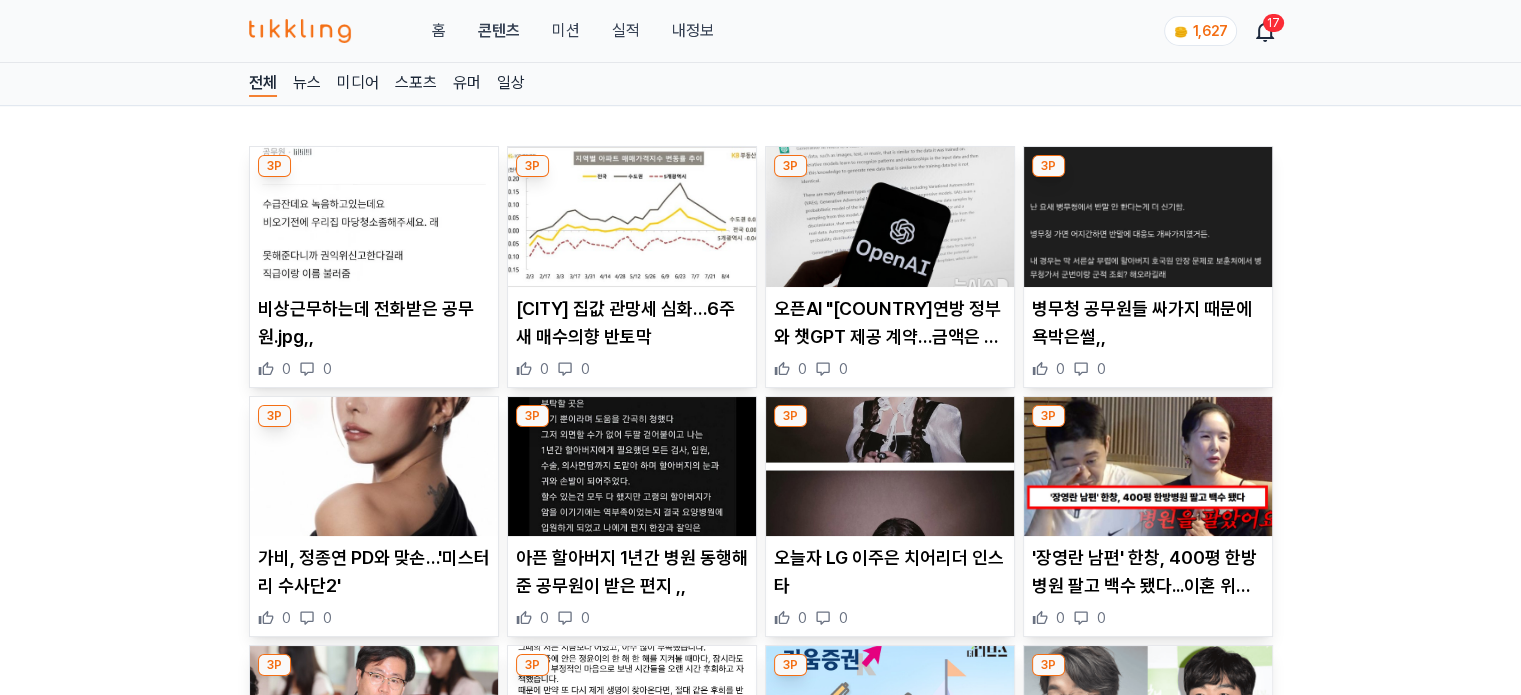 click at bounding box center [374, 217] 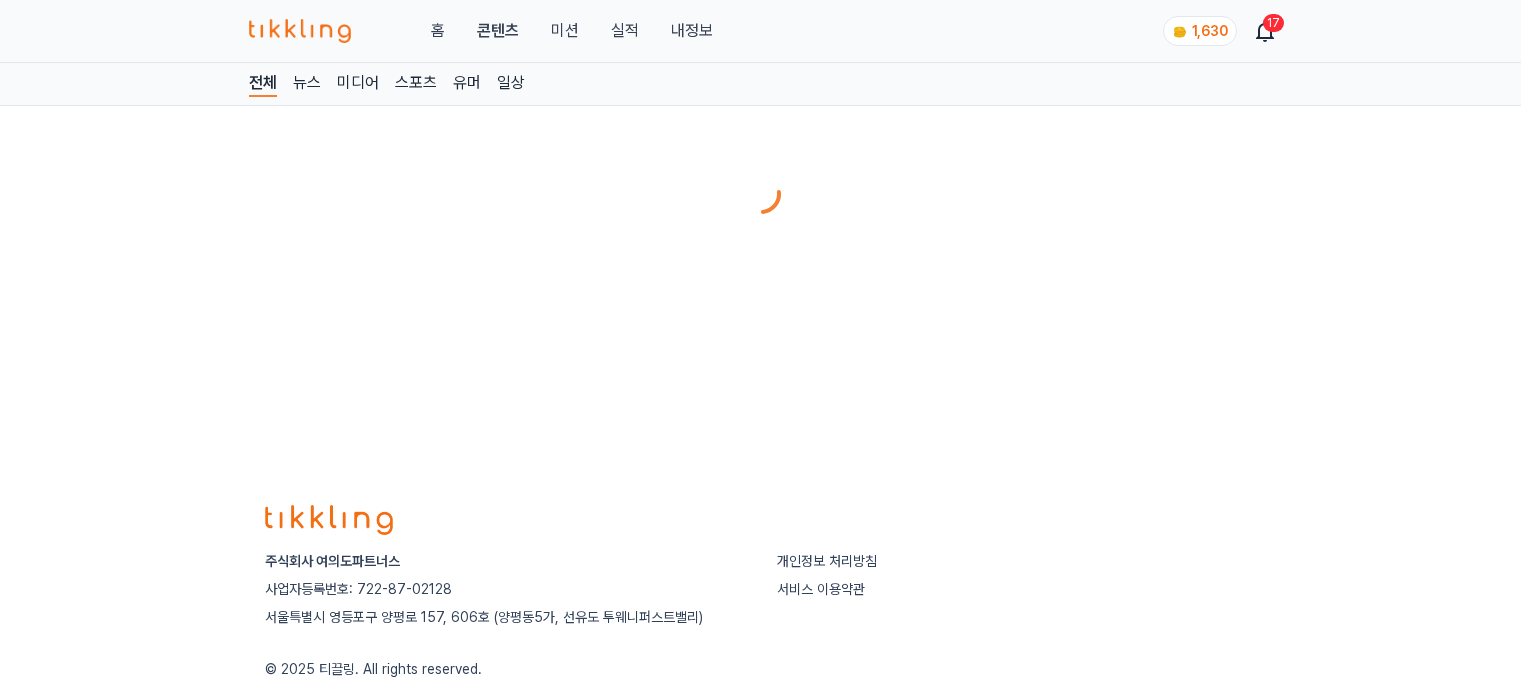 scroll, scrollTop: 0, scrollLeft: 0, axis: both 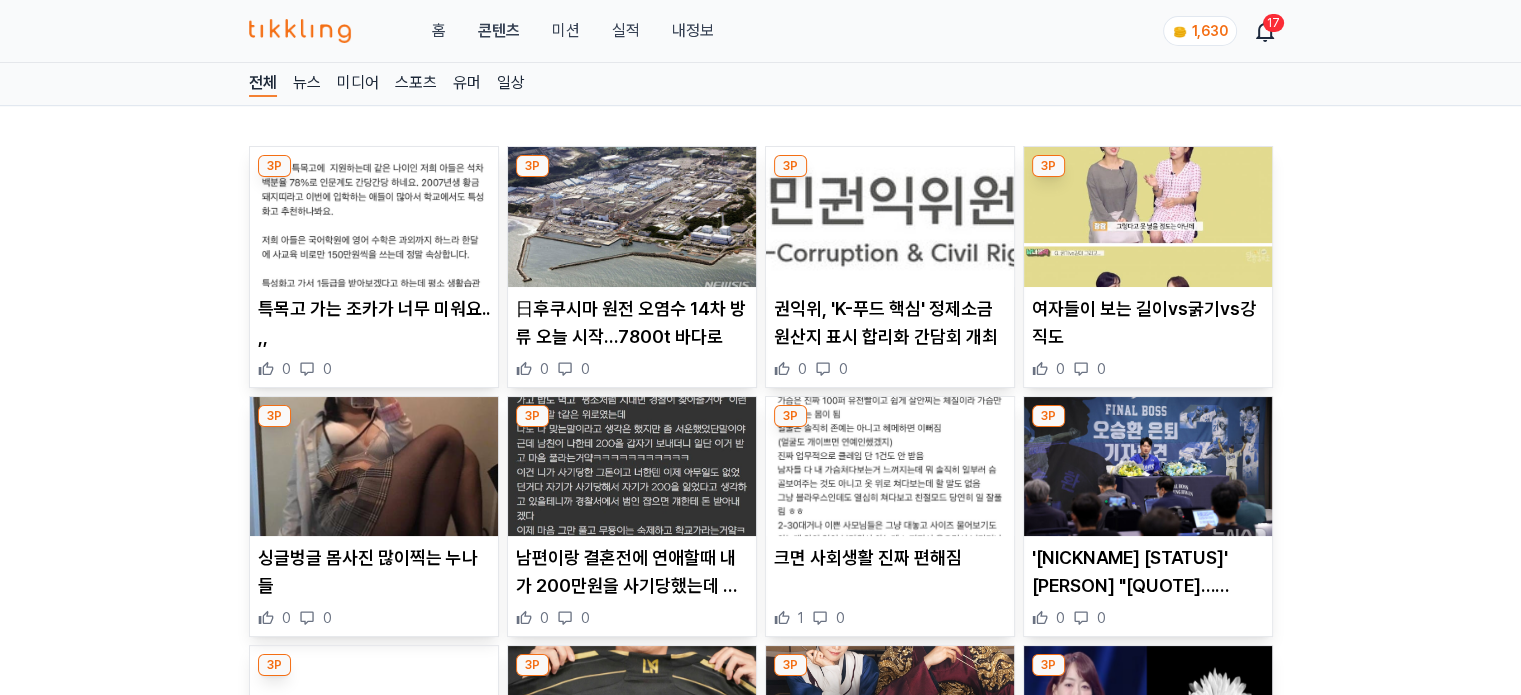 click at bounding box center (374, 217) 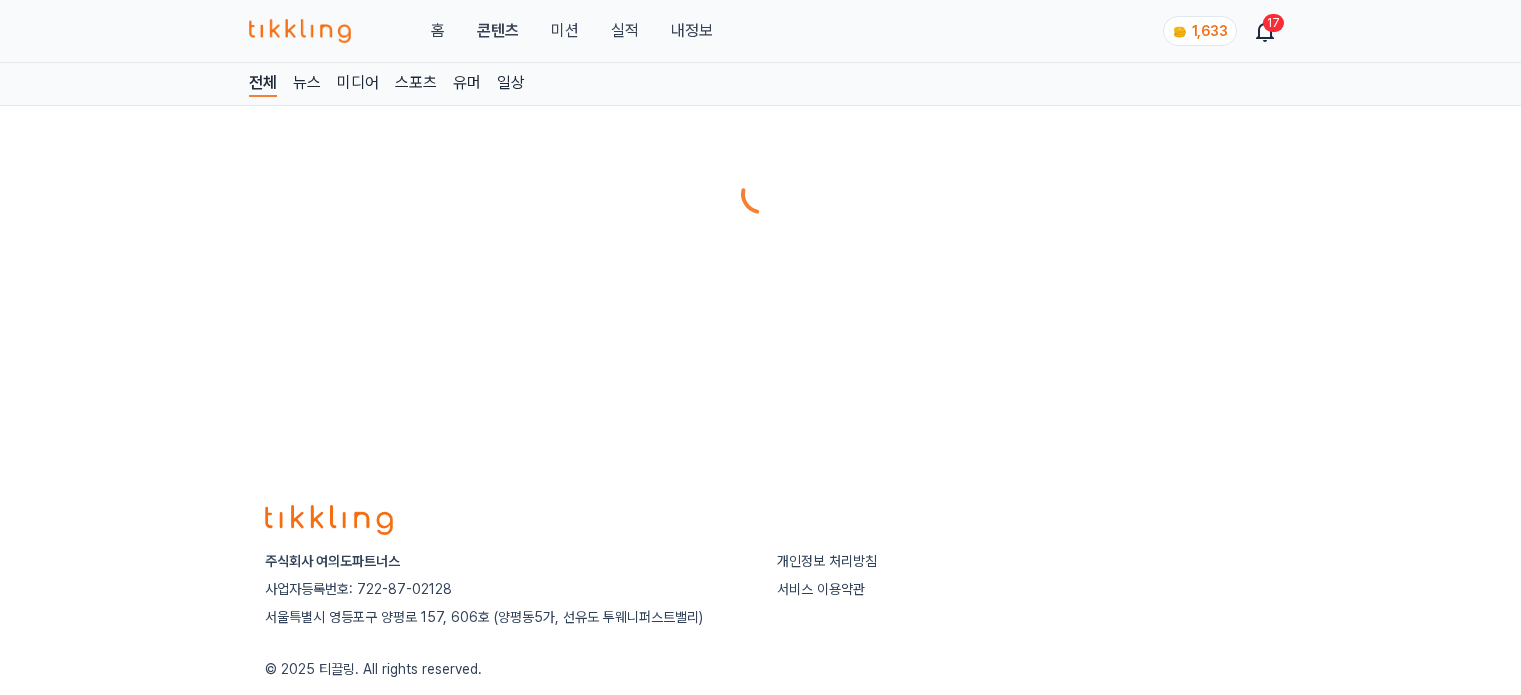 scroll, scrollTop: 0, scrollLeft: 0, axis: both 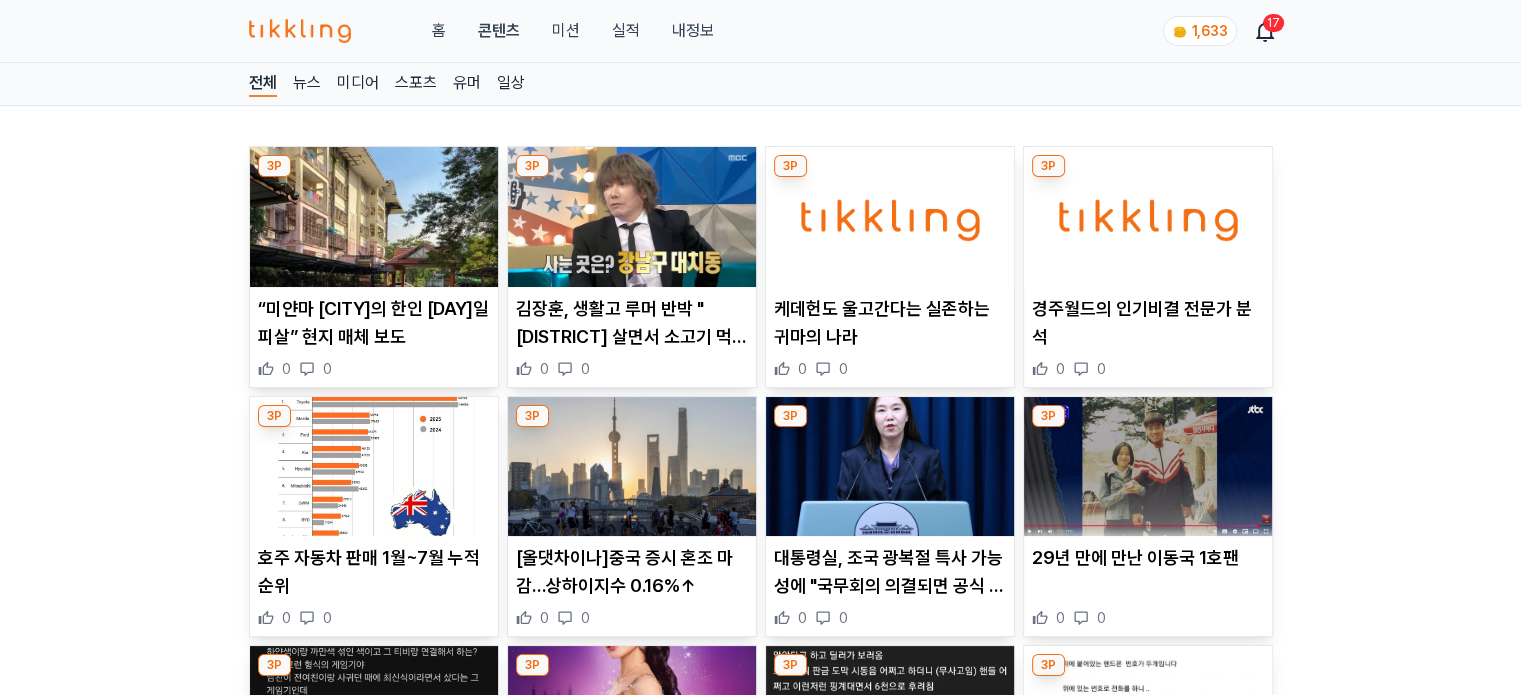 click at bounding box center [374, 217] 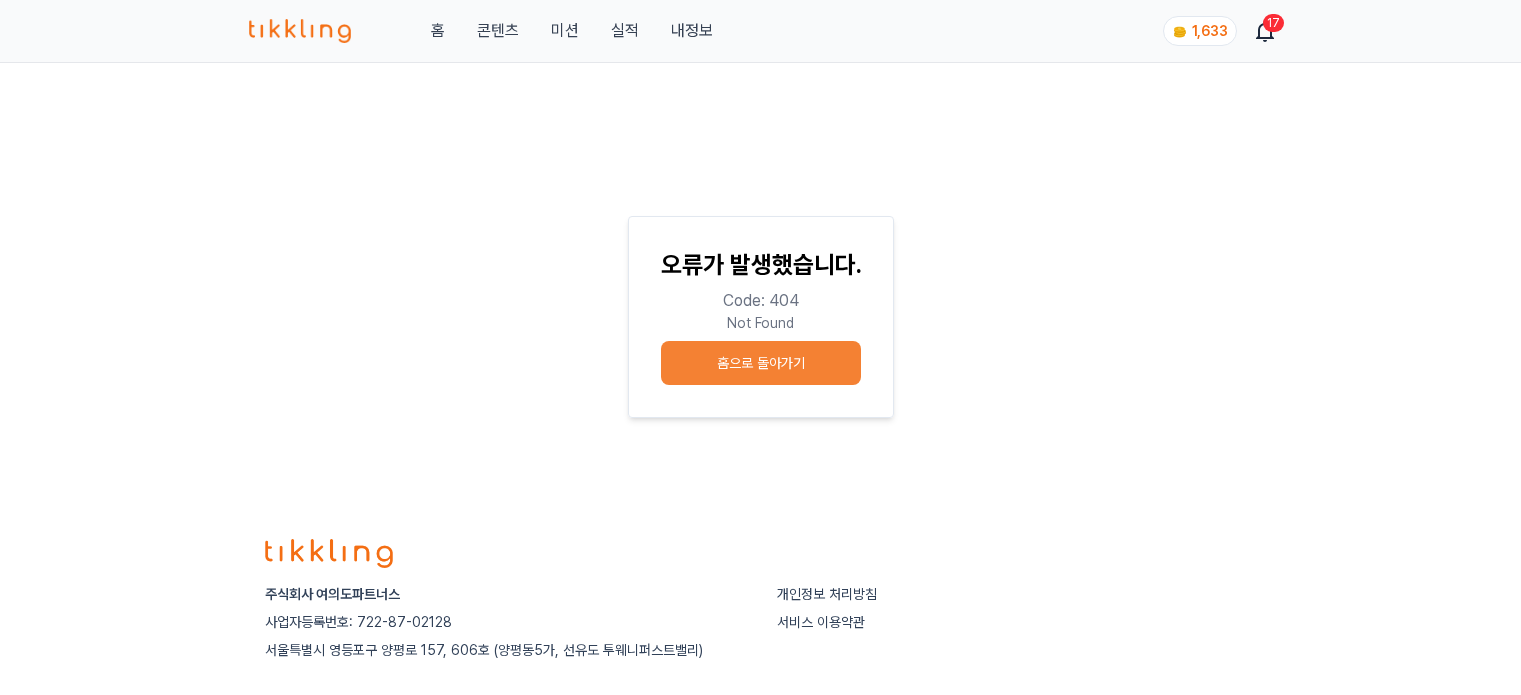 scroll, scrollTop: 0, scrollLeft: 0, axis: both 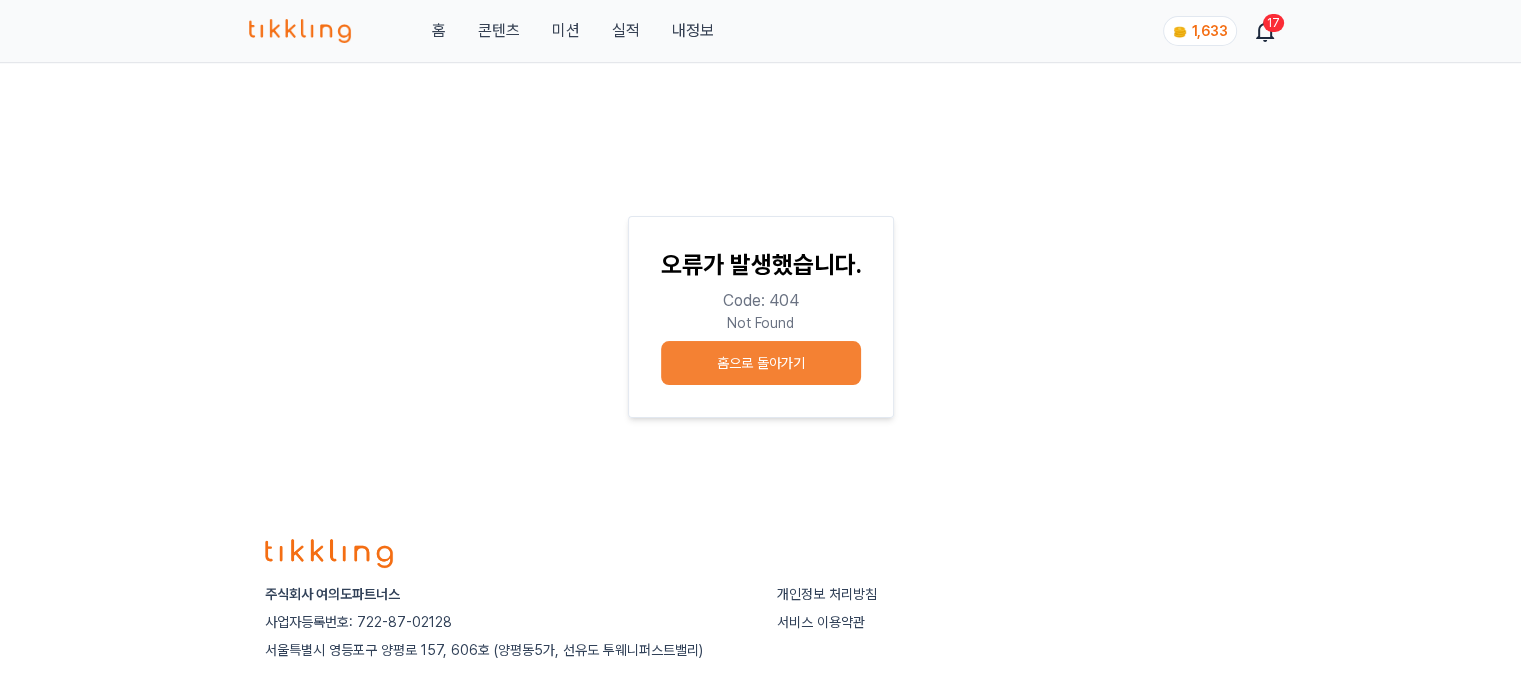 click on "홈으로 돌아가기" at bounding box center [761, 363] 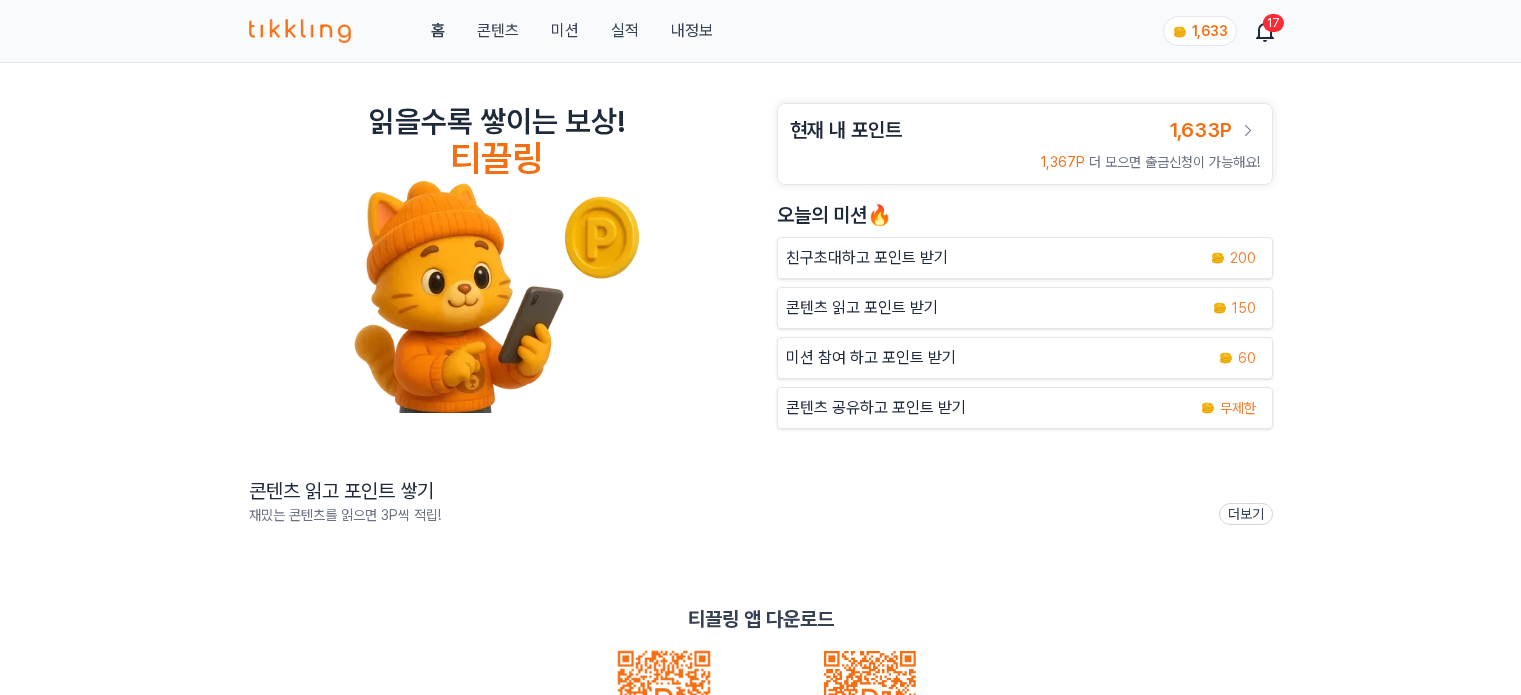 scroll, scrollTop: 0, scrollLeft: 0, axis: both 